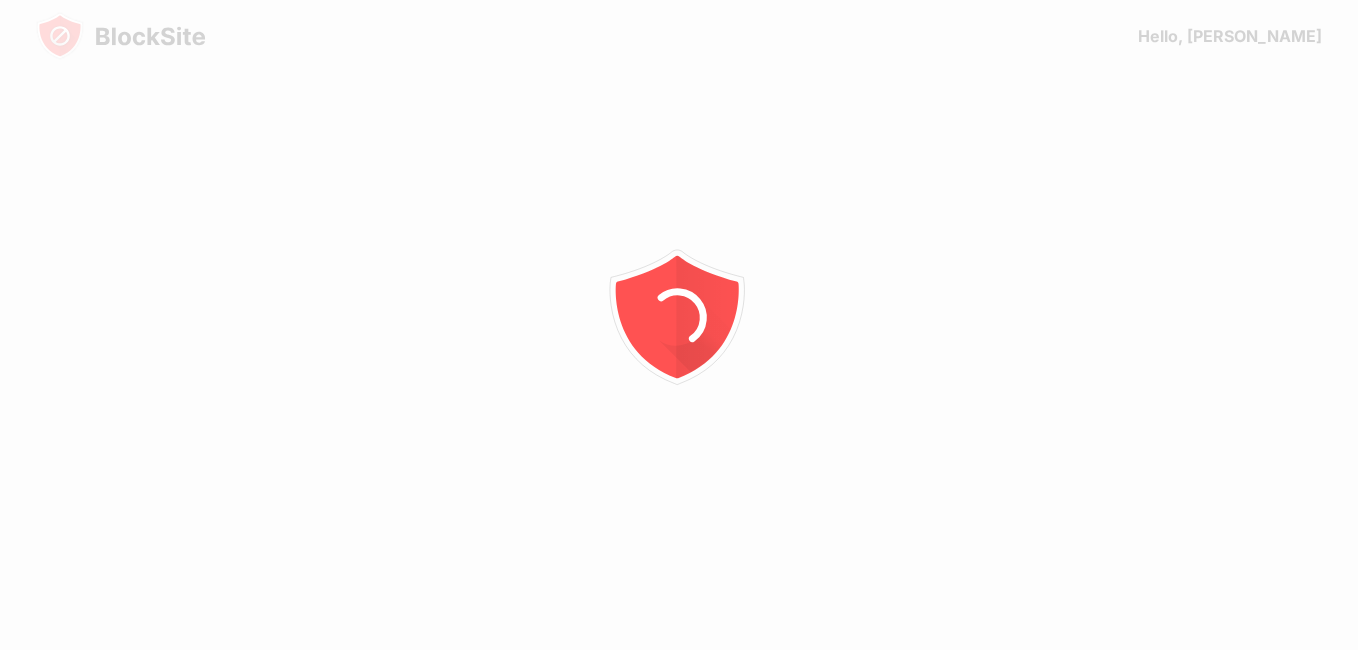scroll, scrollTop: 0, scrollLeft: 0, axis: both 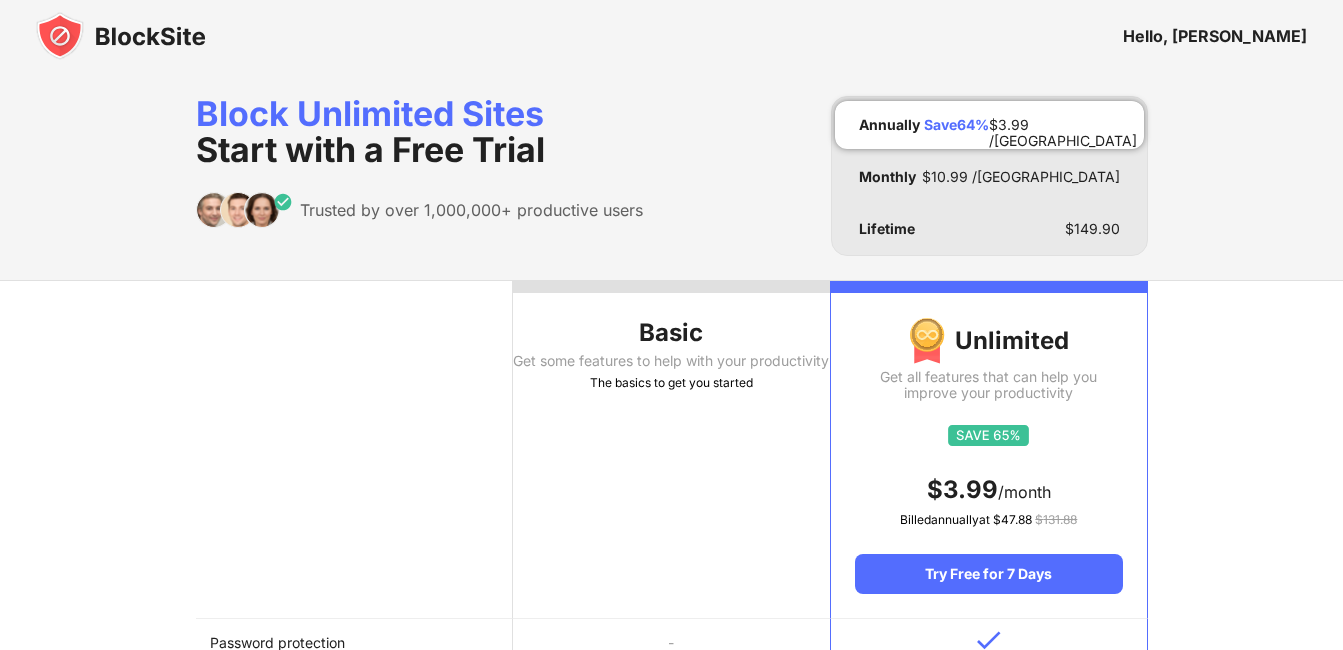 drag, startPoint x: 1278, startPoint y: 117, endPoint x: 1278, endPoint y: 59, distance: 58 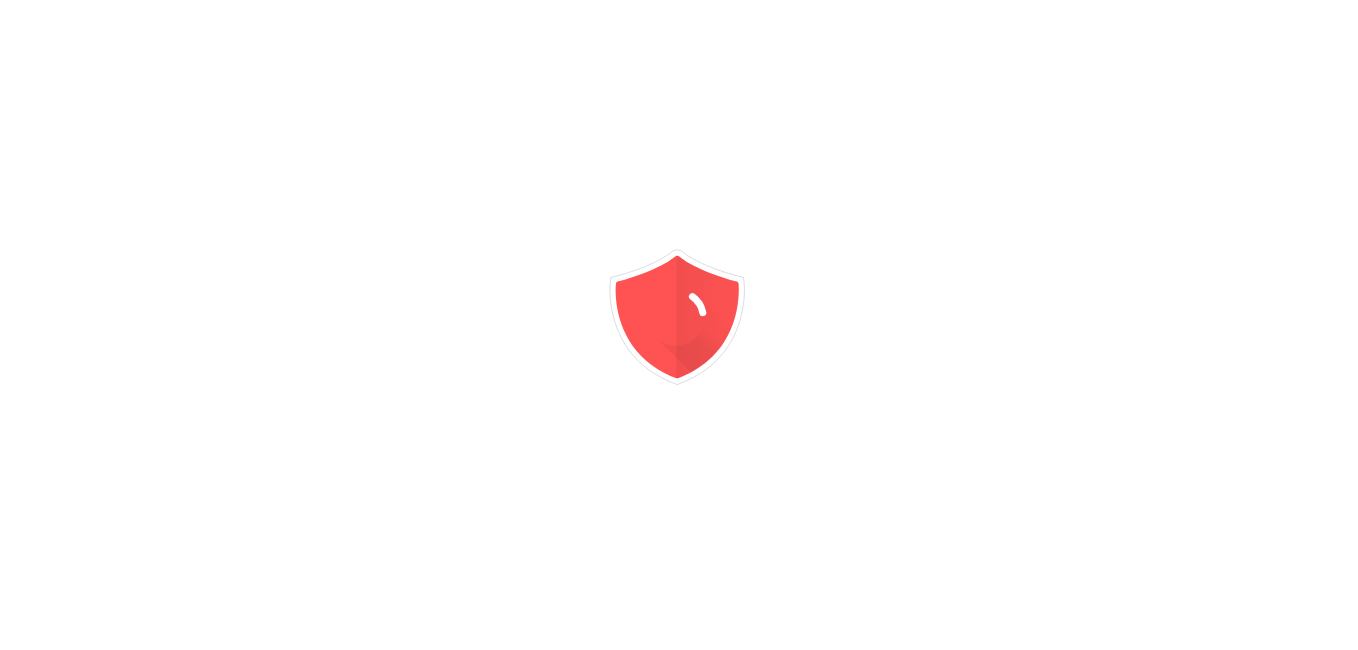 scroll, scrollTop: 0, scrollLeft: 0, axis: both 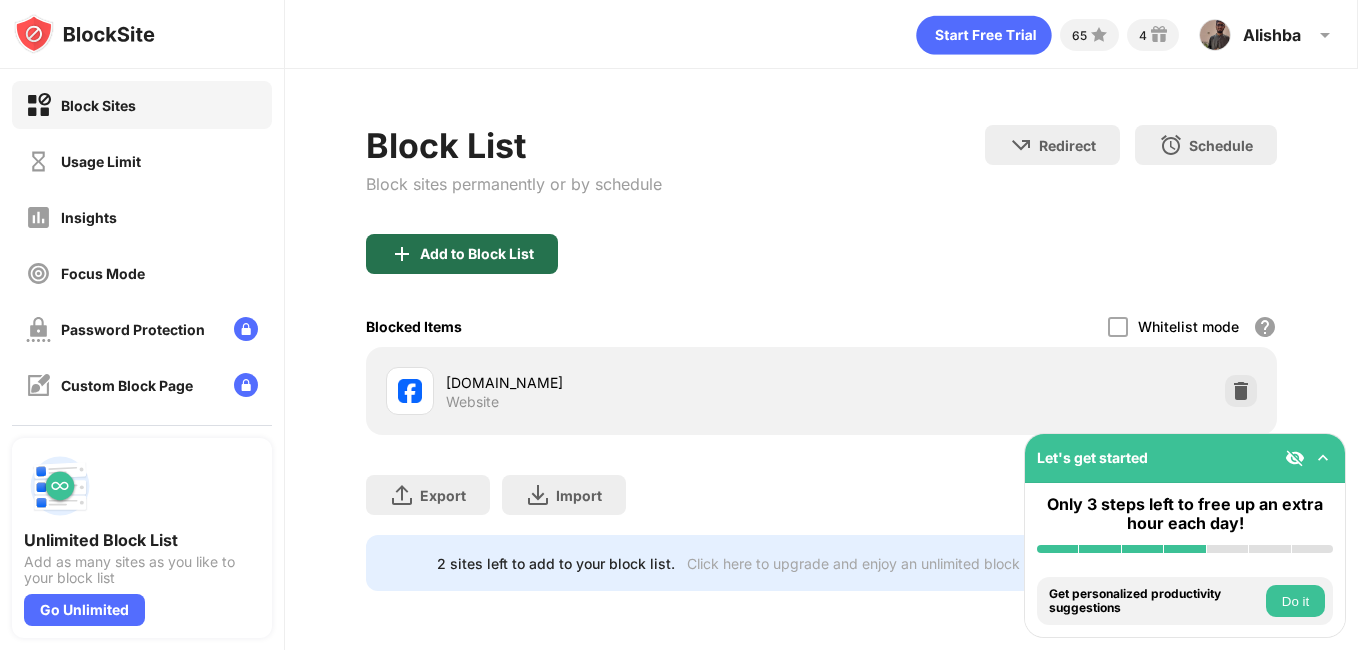 click on "Add to Block List" at bounding box center [477, 254] 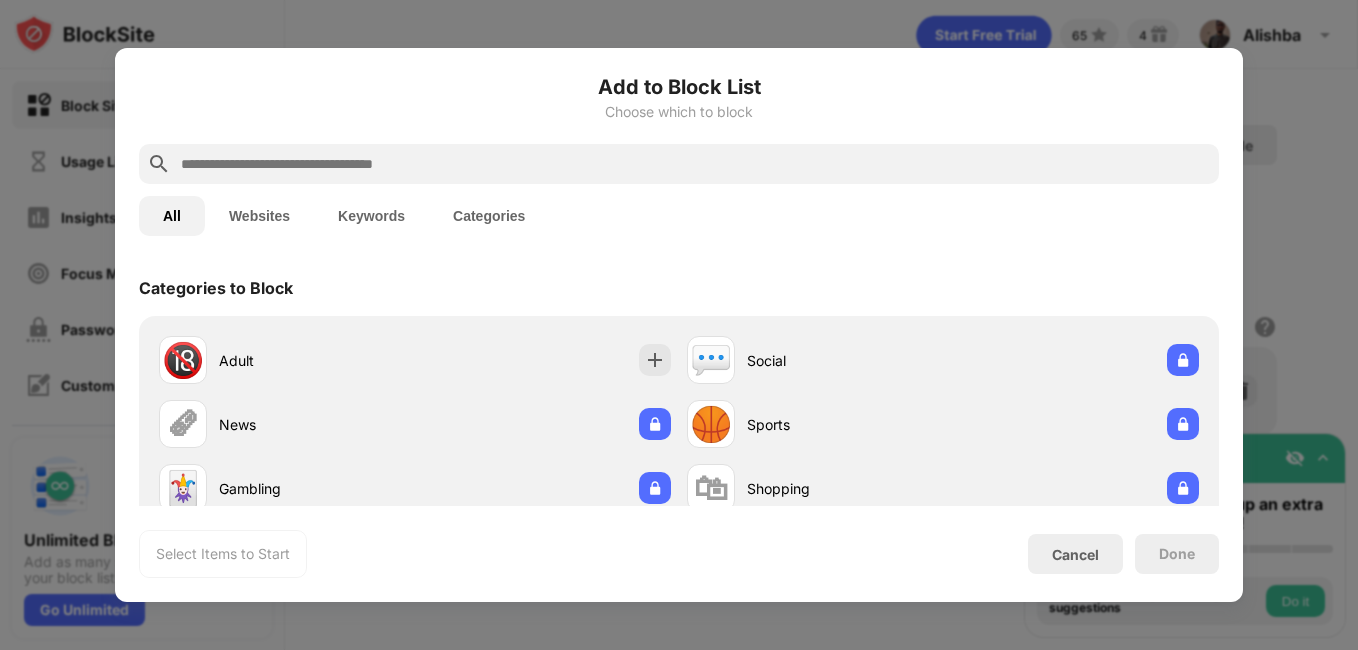click at bounding box center [679, 325] 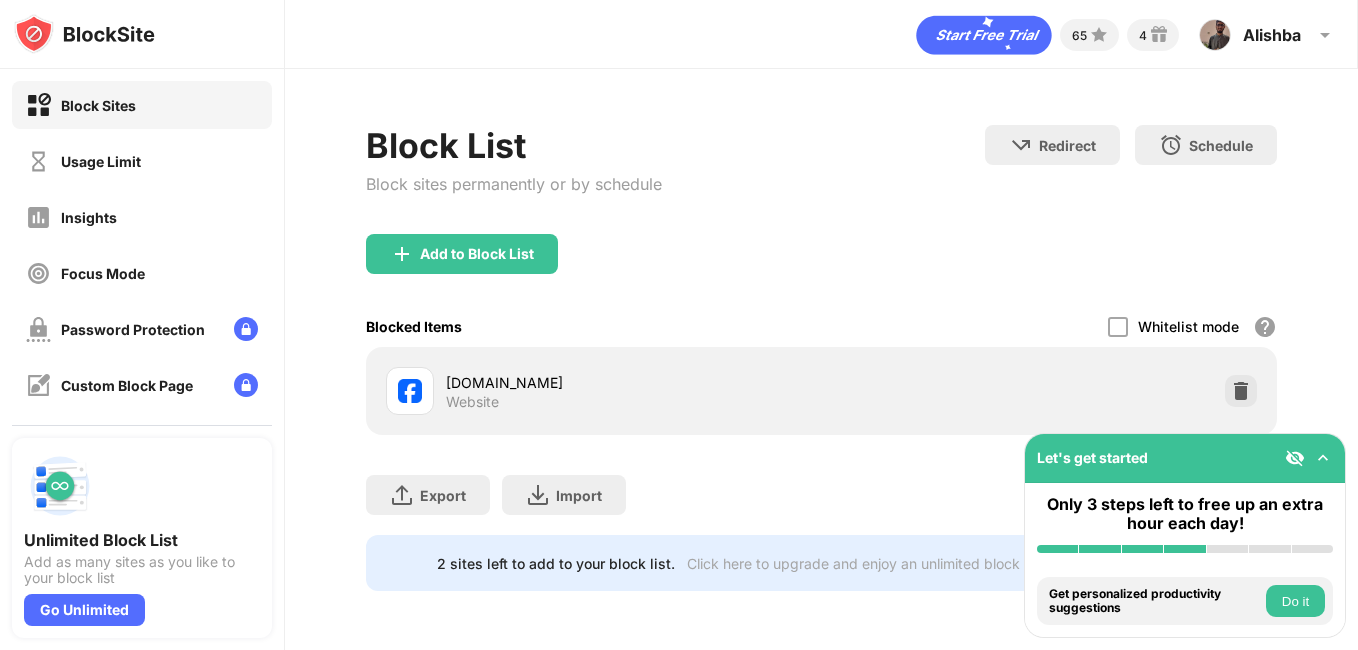 click on "65 4 Alishba Alishba Taha View Account Insights Premium Rewards Settings Support Log Out" at bounding box center (821, 30) 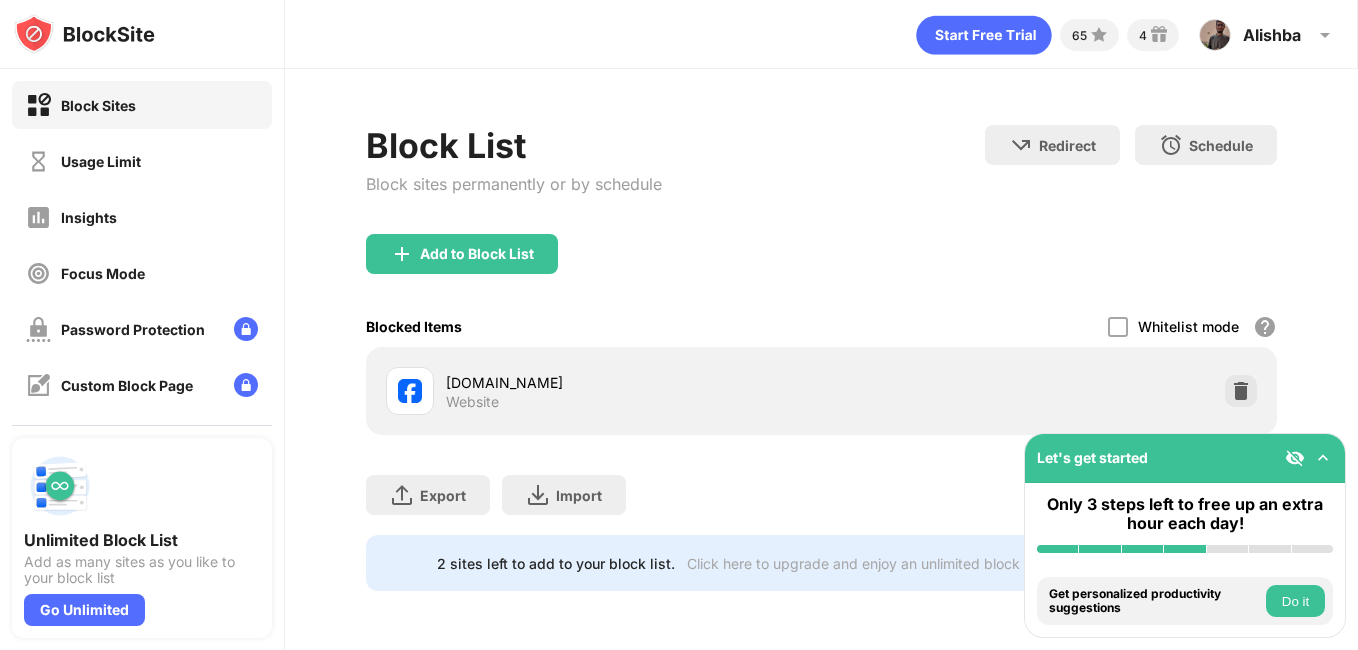 click on "Block Sites Usage Limit Insights Focus Mode Password Protection Custom Block Page Settings About Blocking Sync with other devices Disabled Unlimited Block List Add as many sites as you like to your block list Go Unlimited Let's get started Only 3 steps left to free up an extra hour each day! Install BlockSite Enable blocking by category Add at least 1 website to your blocklist Get personalized productivity suggestions Do it Pin BlockSite to your taskbar Try visiting a site from your blocking list Do it Get our mobile app for free Do it 65 4 Alishba Alishba Taha View Account Insights Premium Rewards Settings Support Log Out Block List Block sites permanently or by schedule Redirect Choose a site to be redirected to when blocking is active Schedule Select which days and timeframes the block list will be active Add to Block List Blocked Items Whitelist mode Block all websites except for those in your whitelist. Whitelist Mode only works with URLs and won't include categories or keywords. facebook.com Website" at bounding box center (679, 325) 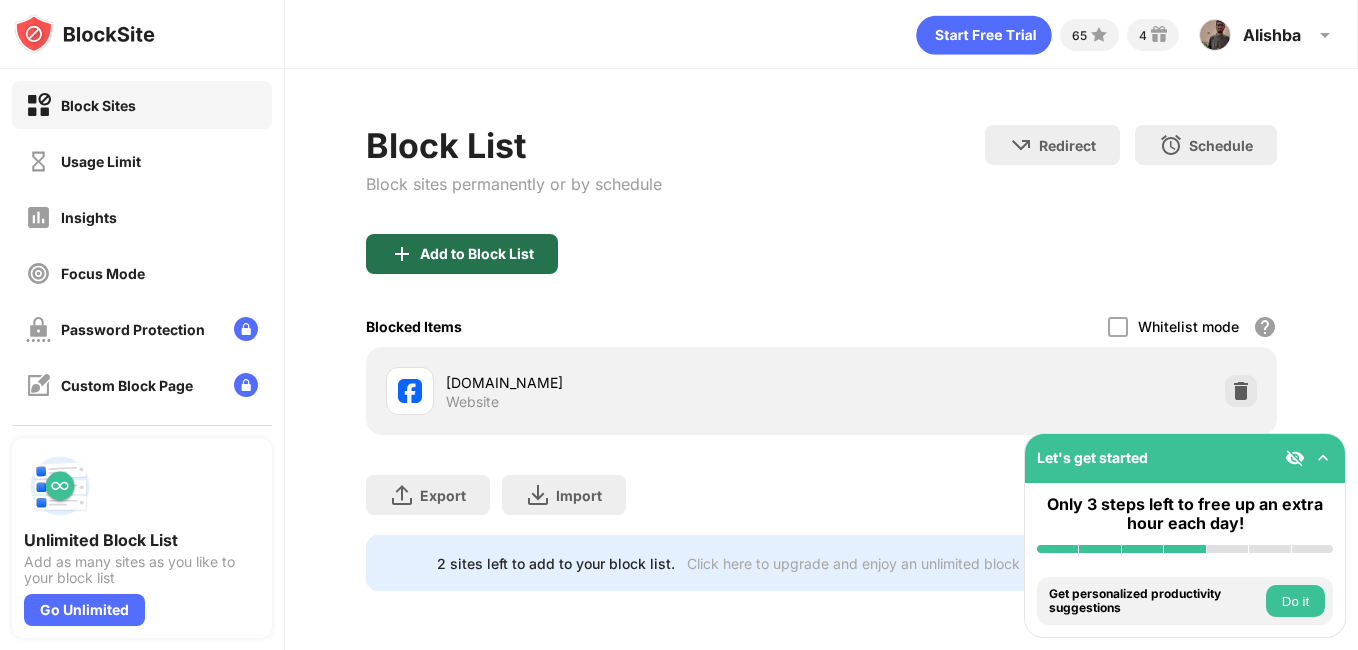 click on "Add to Block List" at bounding box center (462, 254) 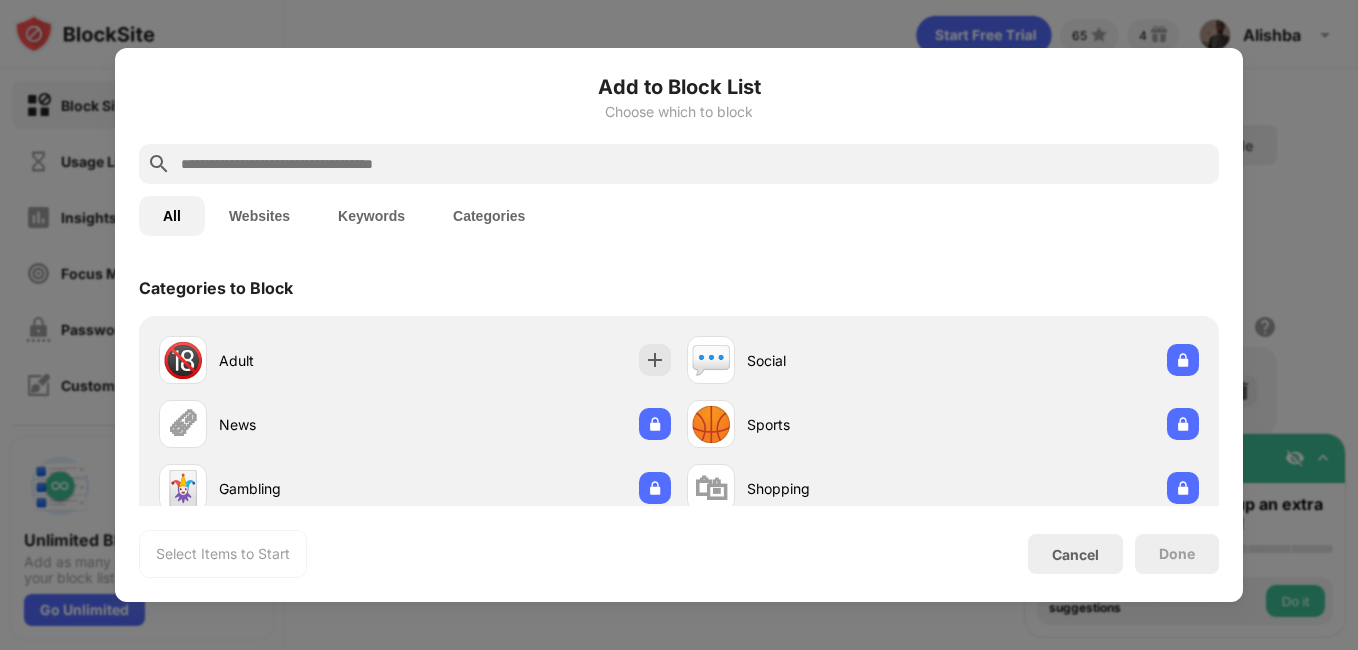 click at bounding box center [695, 164] 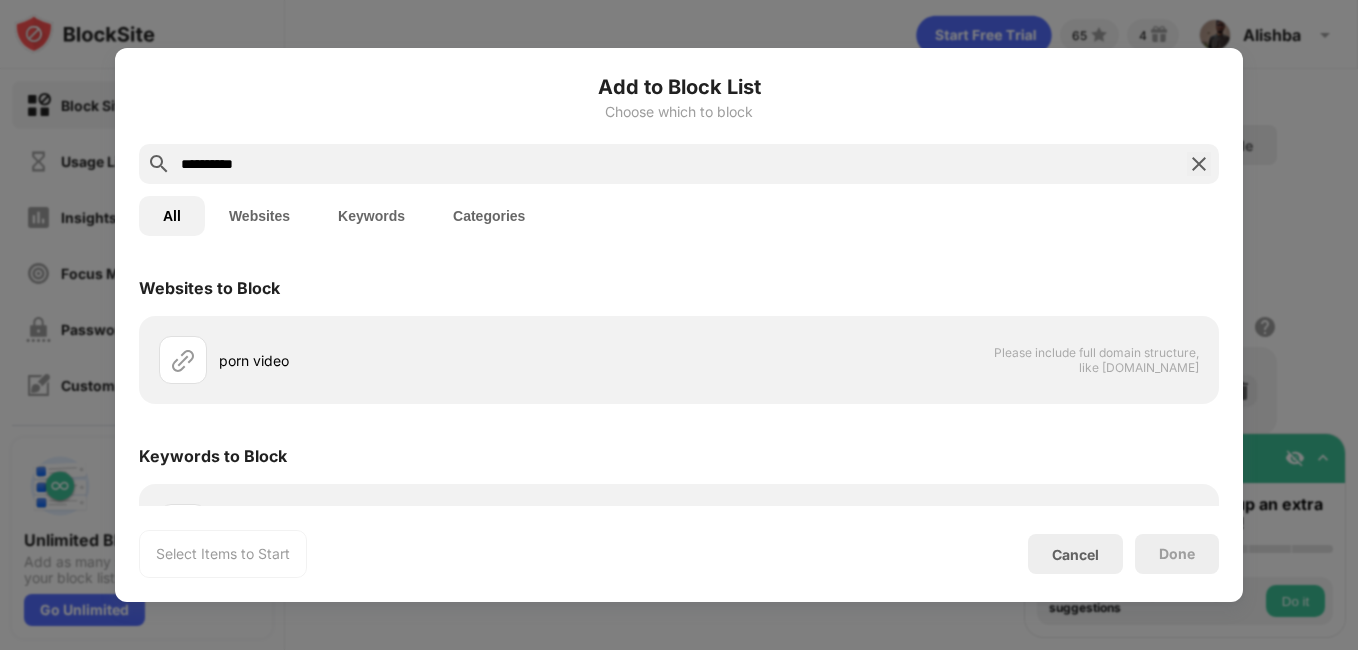 type on "**********" 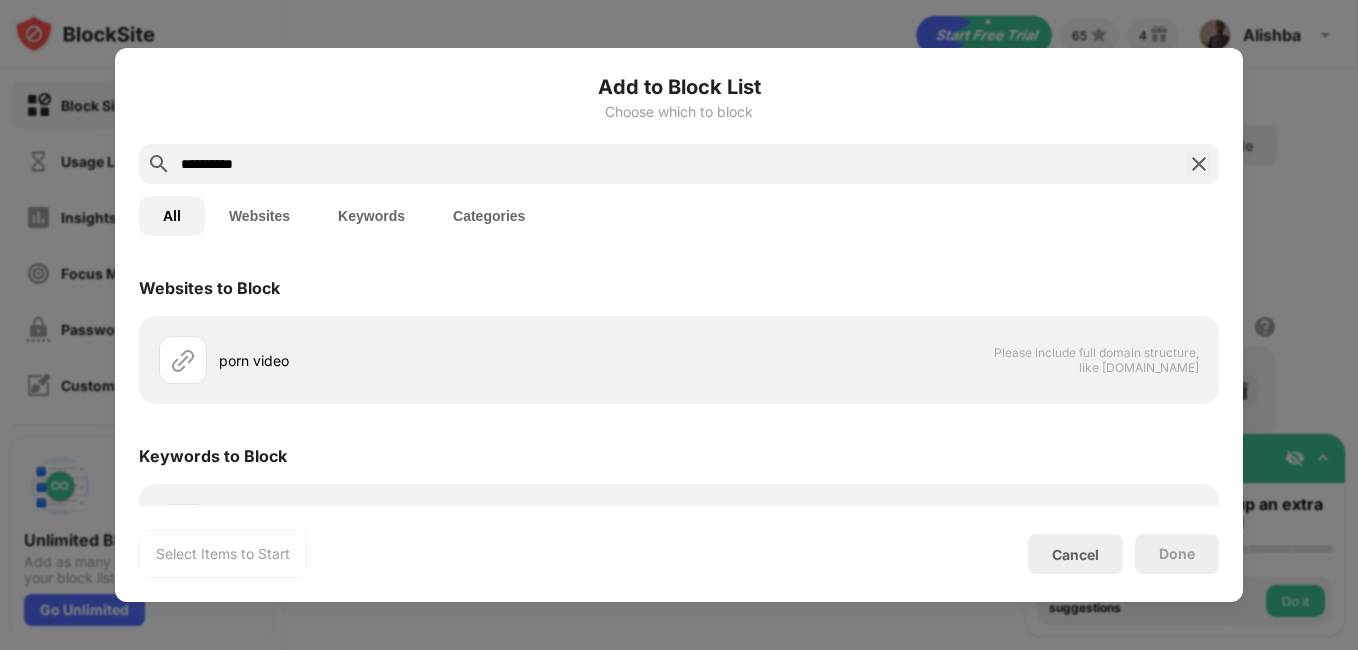 click on "Keywords" at bounding box center [371, 216] 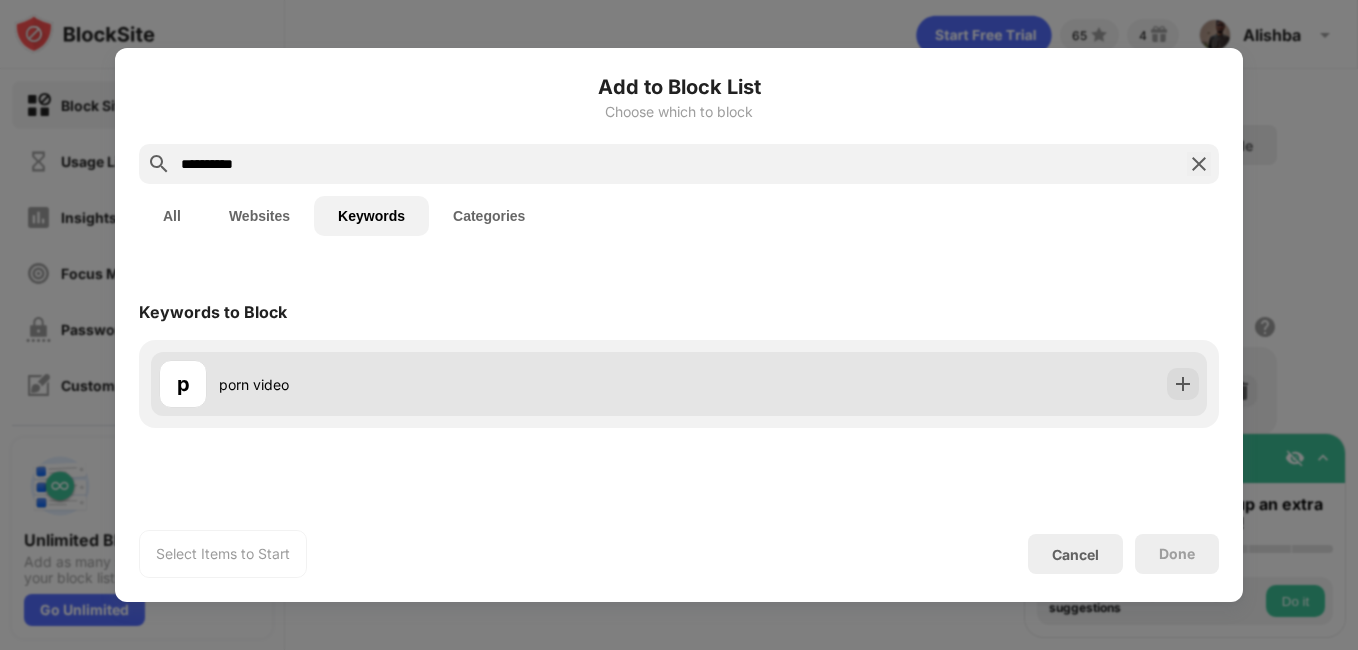 click on "p porn video" at bounding box center [679, 384] 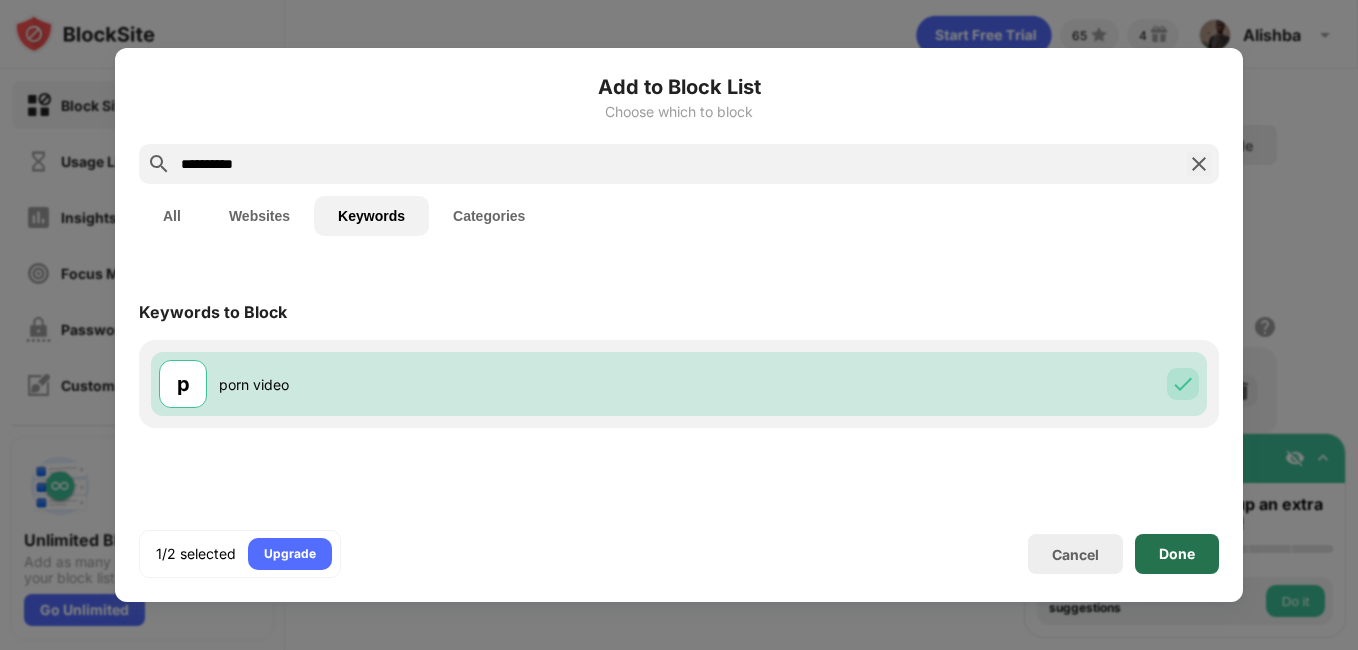 click on "Done" at bounding box center (1177, 554) 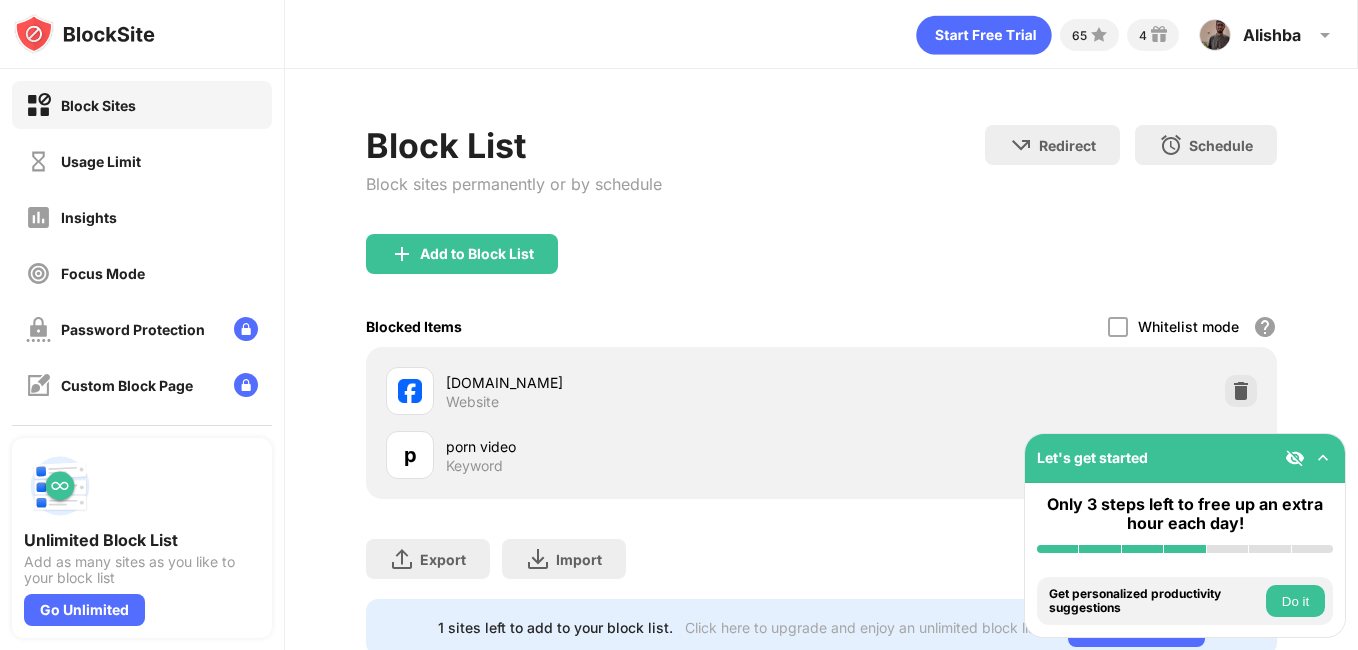 scroll, scrollTop: 76, scrollLeft: 0, axis: vertical 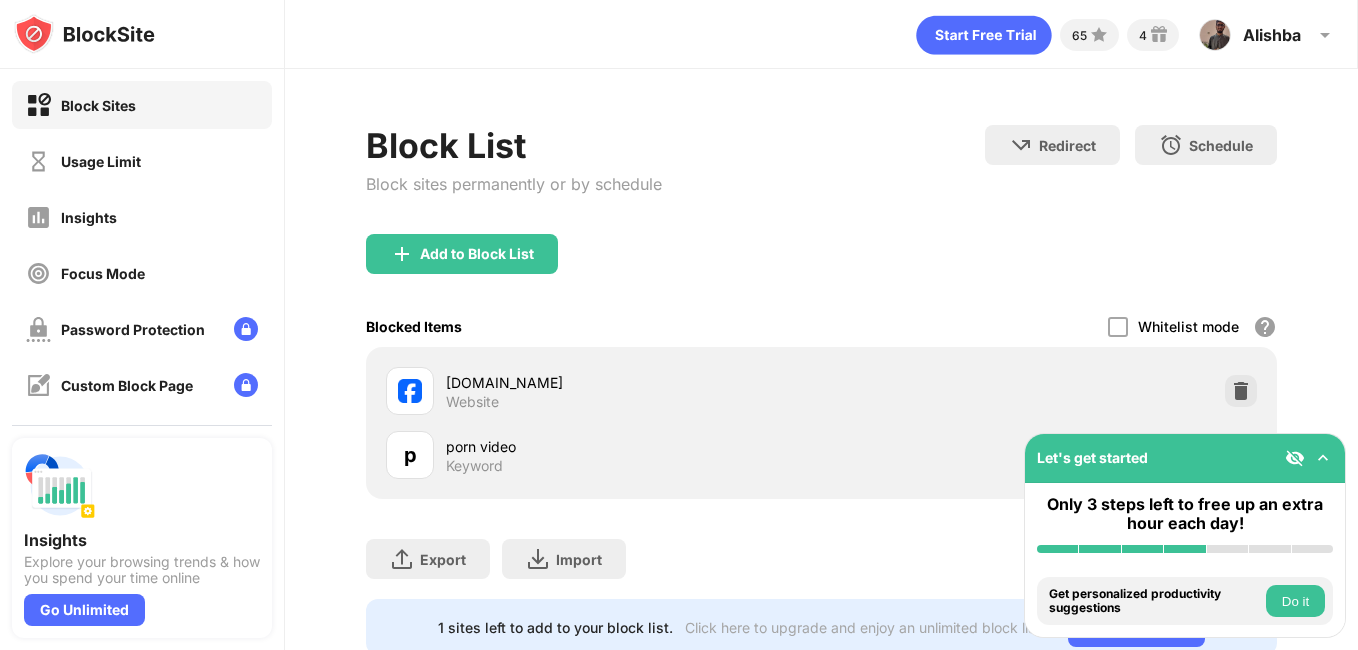 click at bounding box center (1323, 458) 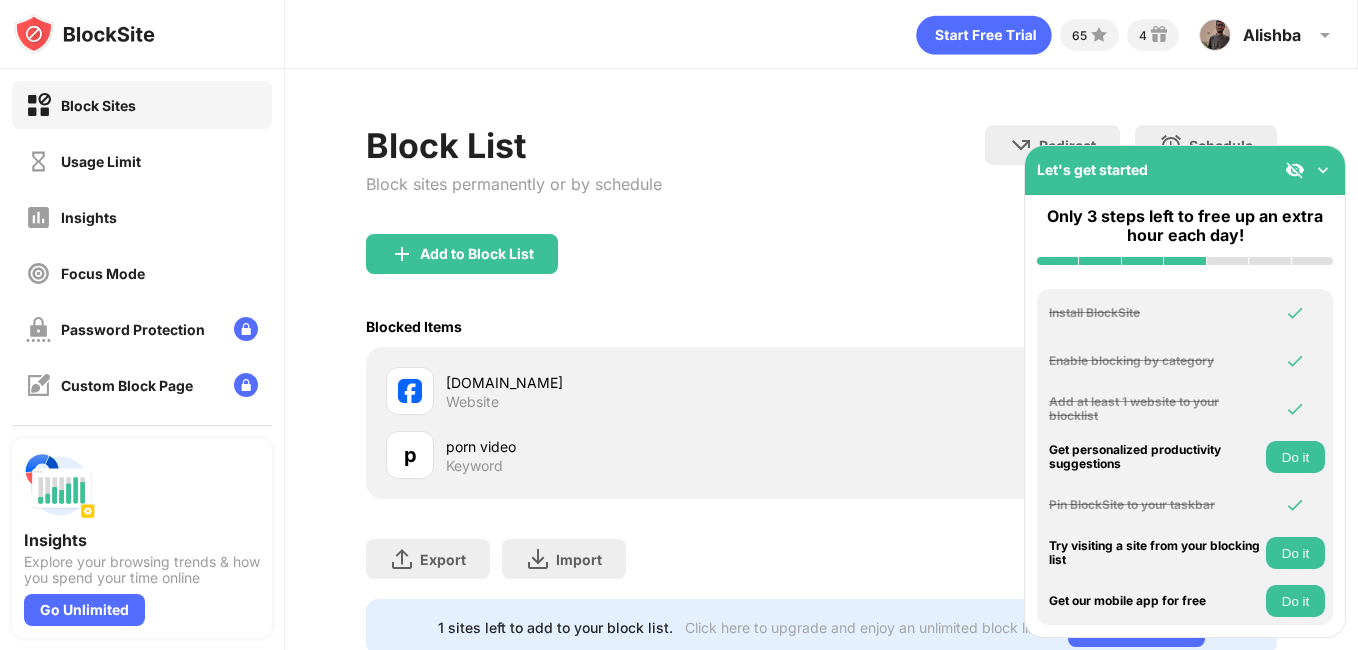 click at bounding box center [1323, 170] 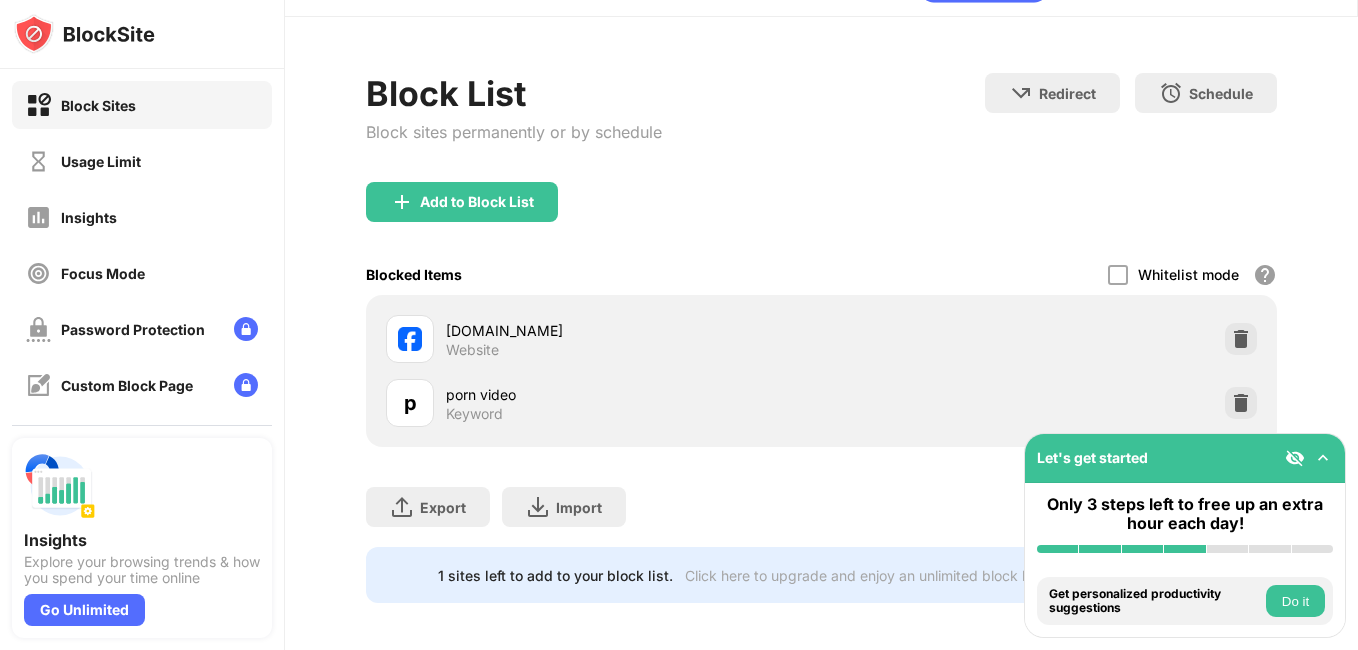 scroll, scrollTop: 76, scrollLeft: 0, axis: vertical 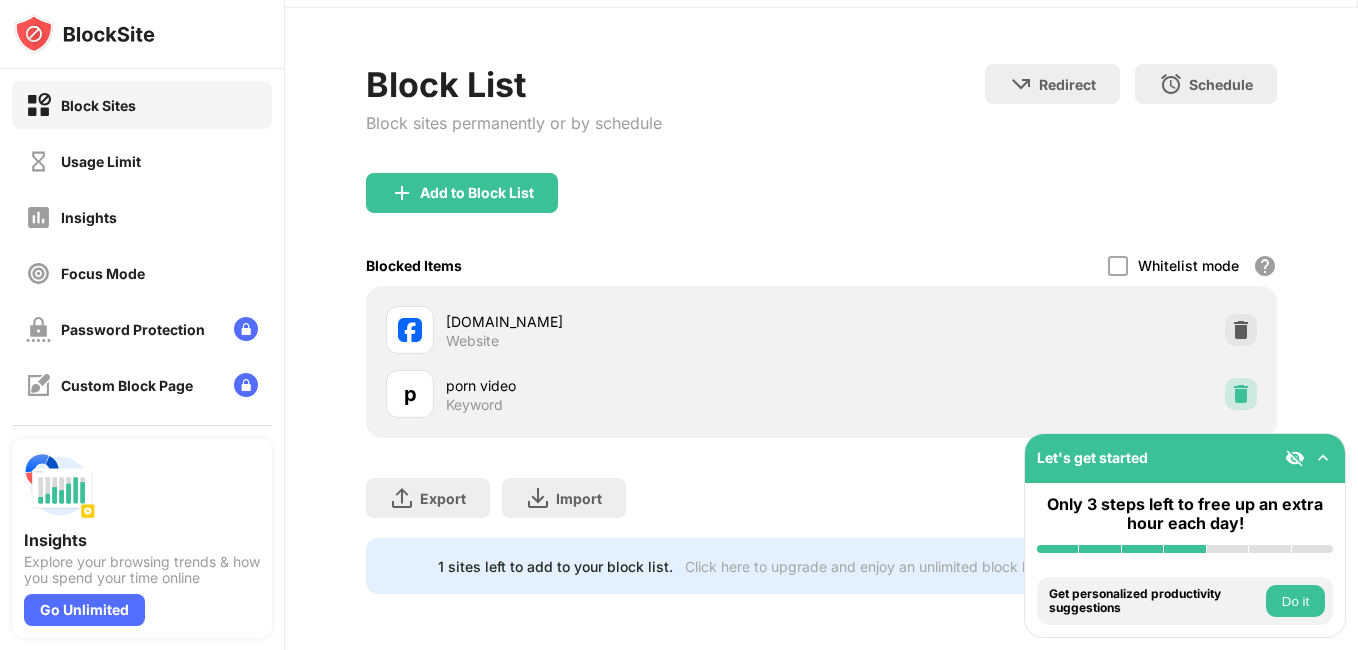 click at bounding box center [1241, 394] 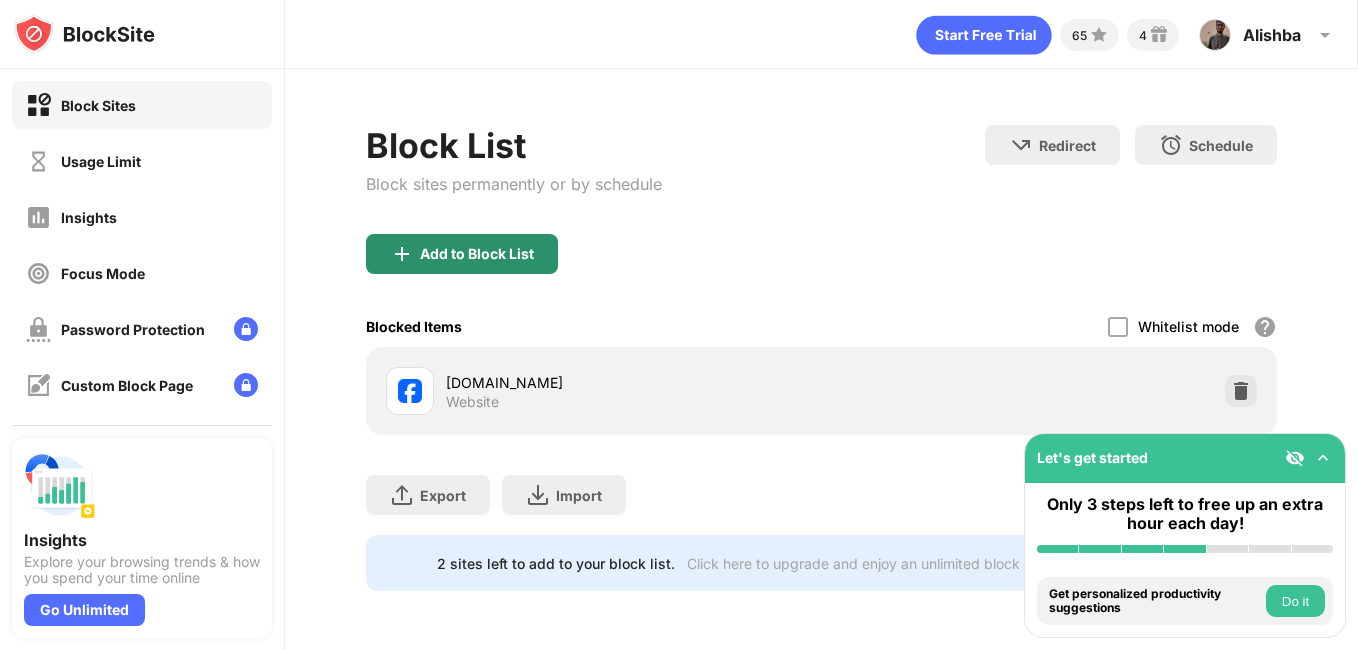 click on "Add to Block List" at bounding box center (477, 254) 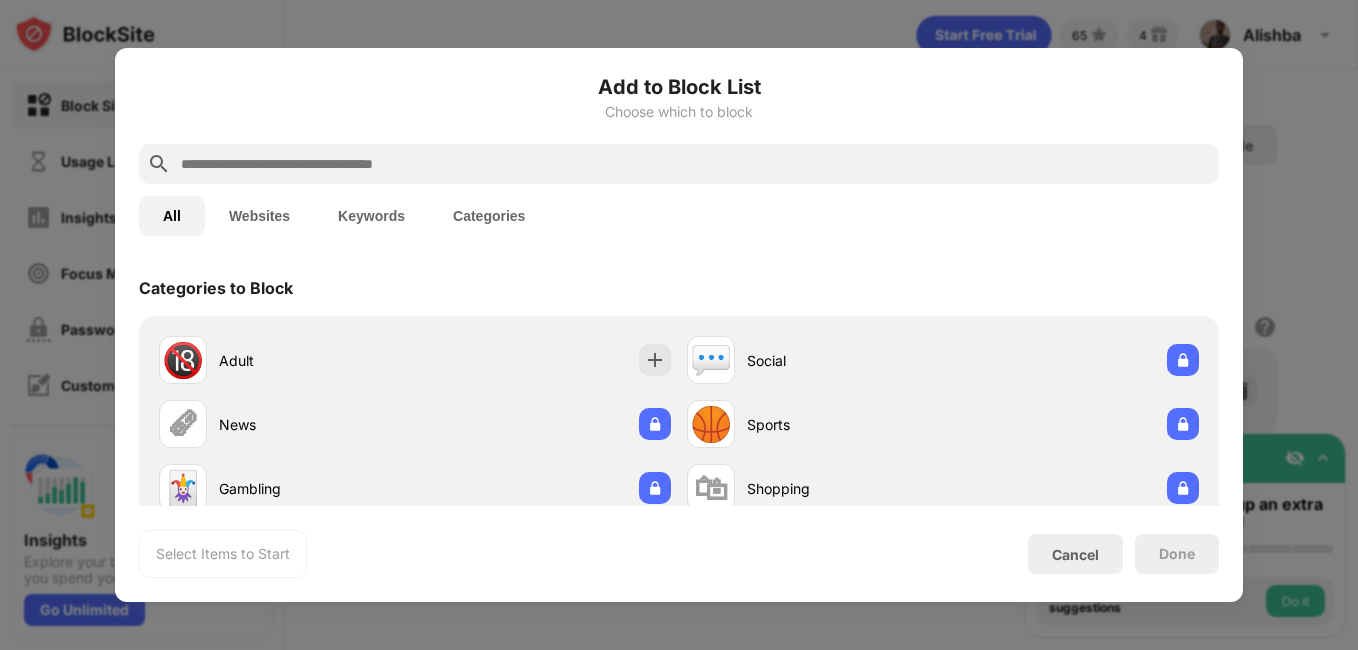 click at bounding box center (695, 164) 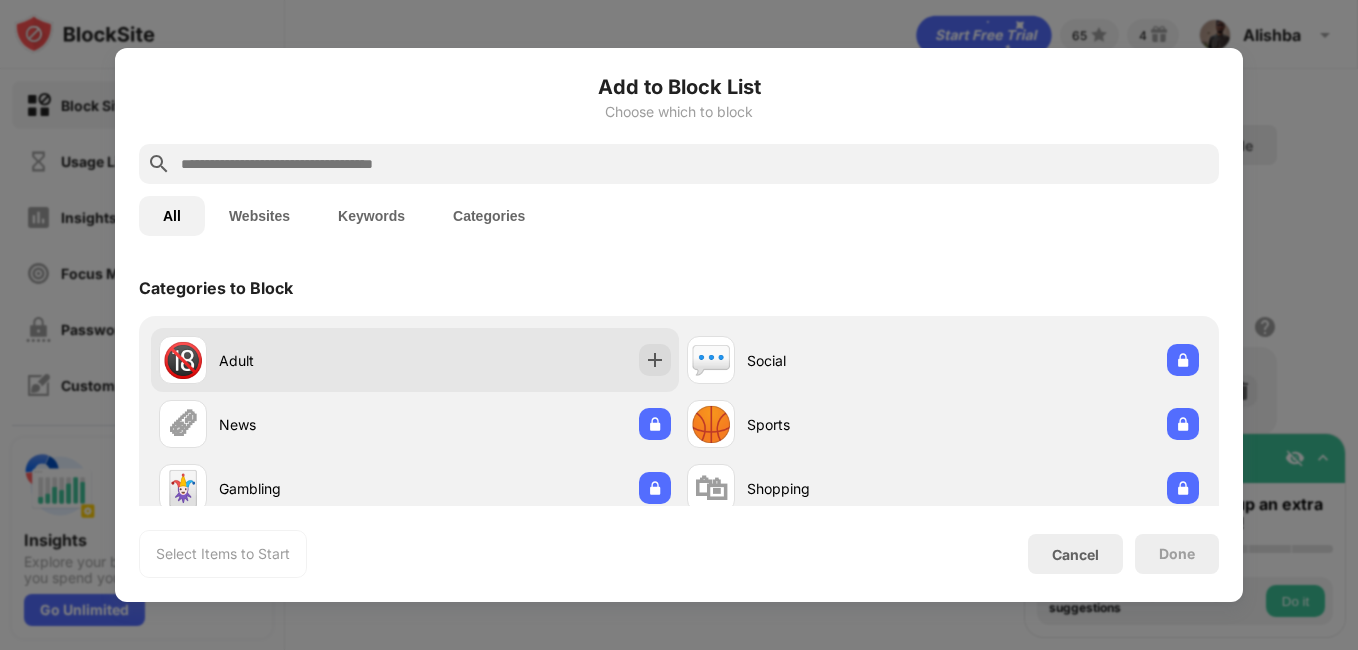 click on "🔞 Adult" at bounding box center (415, 360) 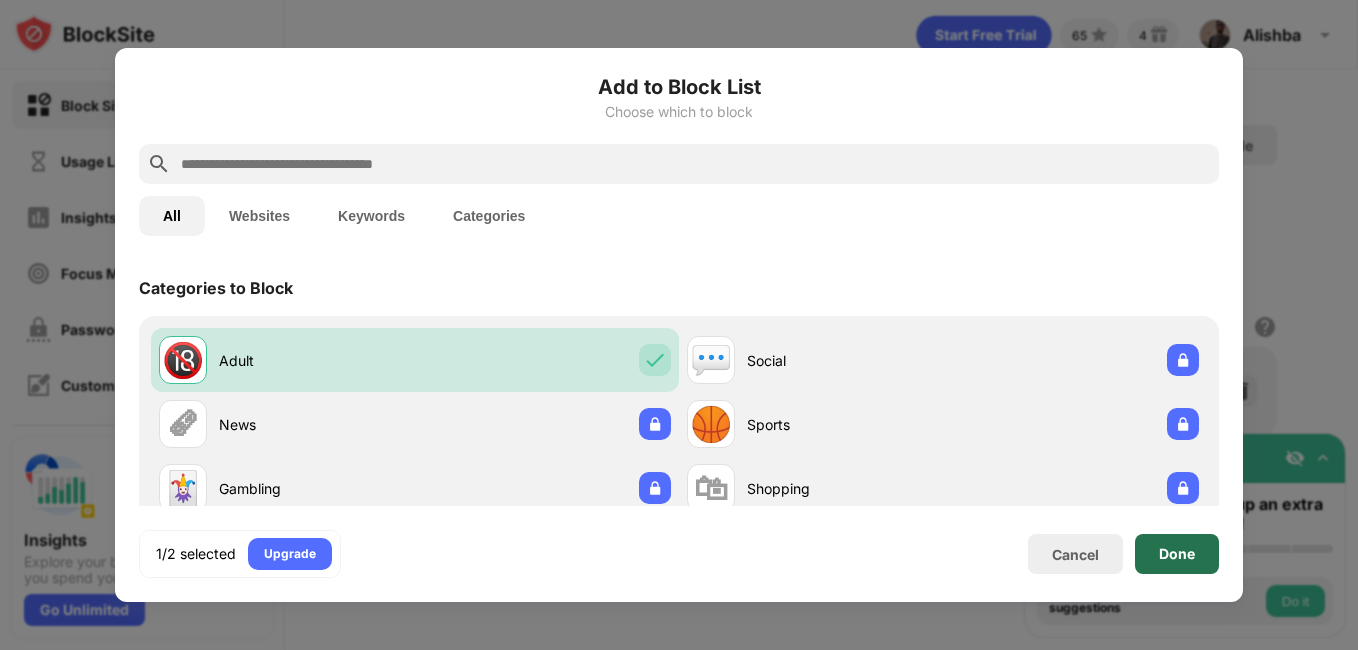click on "Done" at bounding box center [1177, 554] 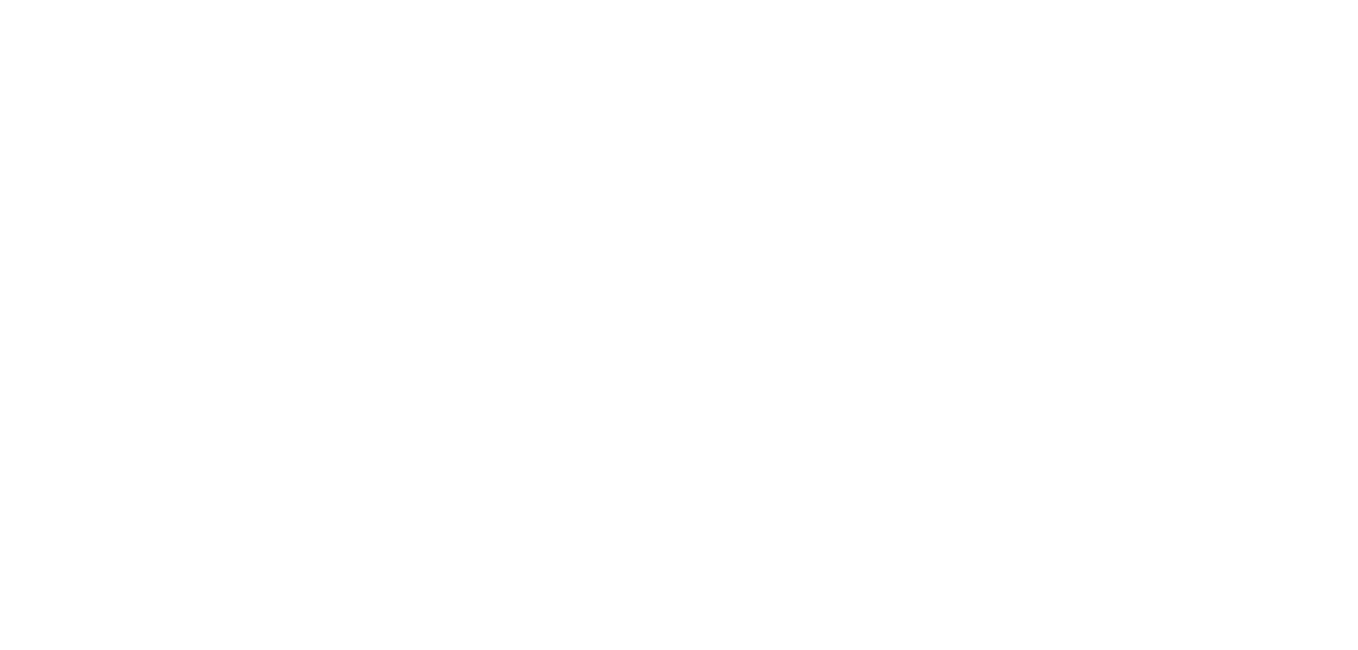 scroll, scrollTop: 0, scrollLeft: 0, axis: both 